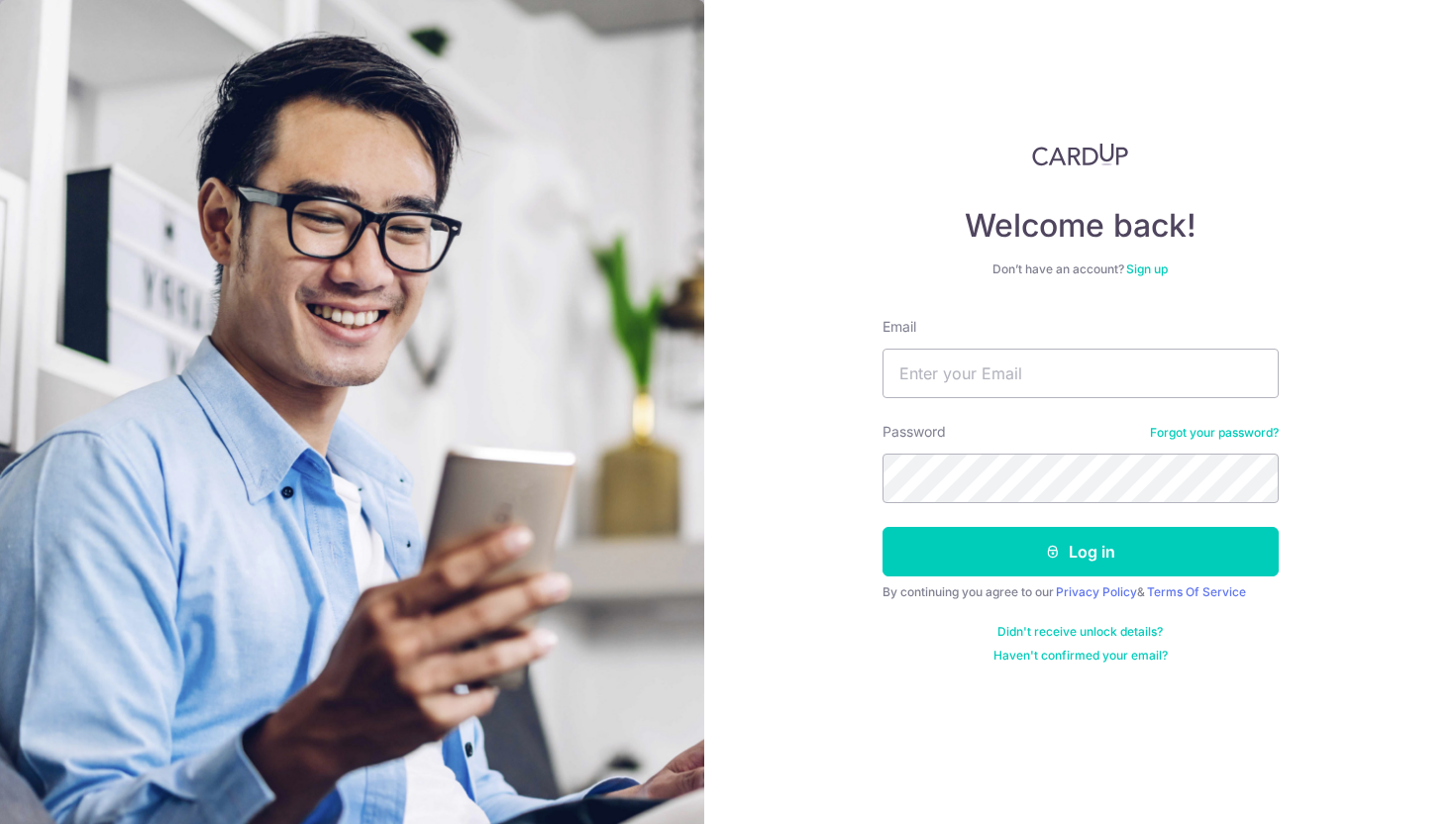 scroll, scrollTop: 0, scrollLeft: 0, axis: both 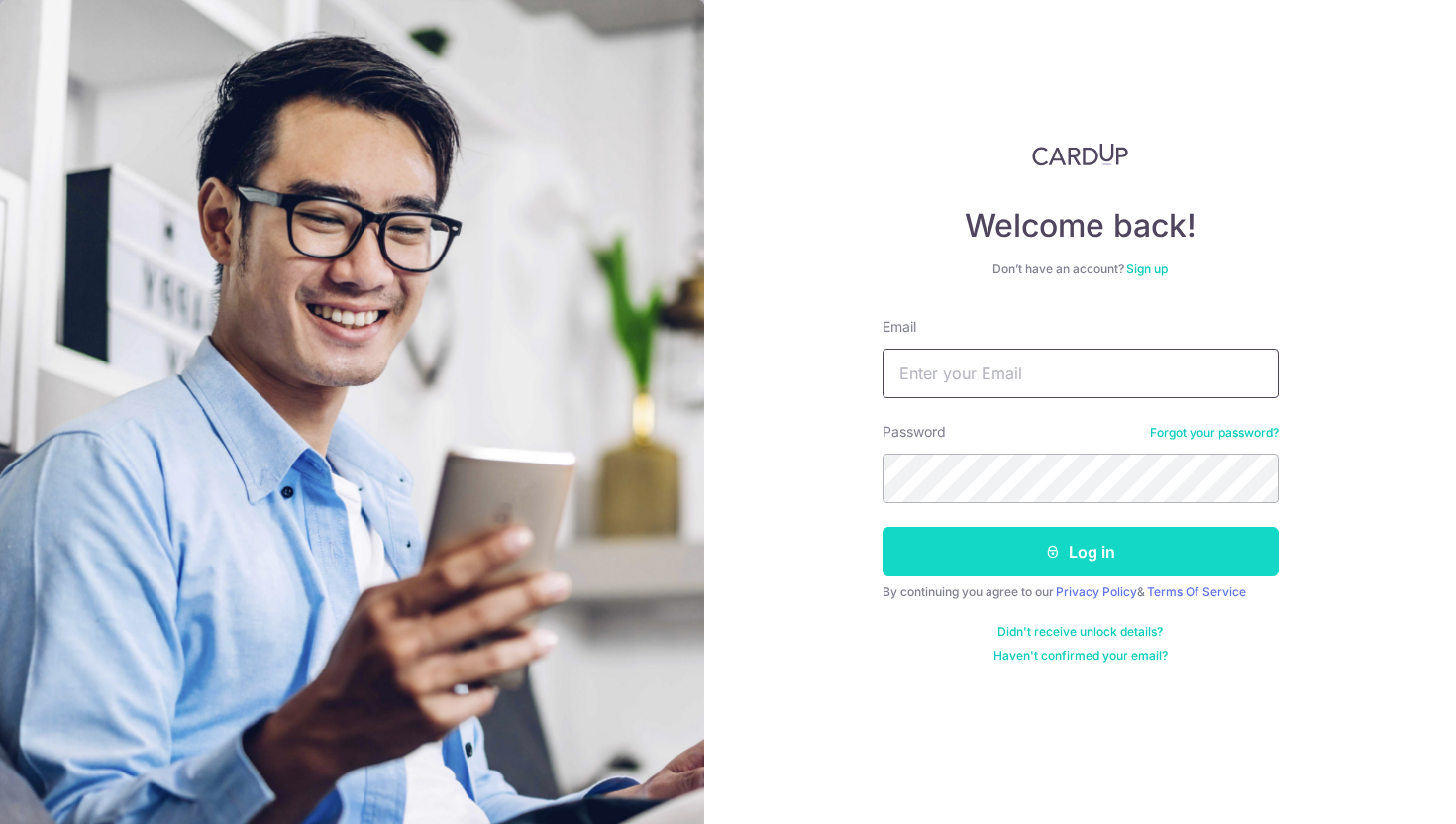 type on "[EMAIL]" 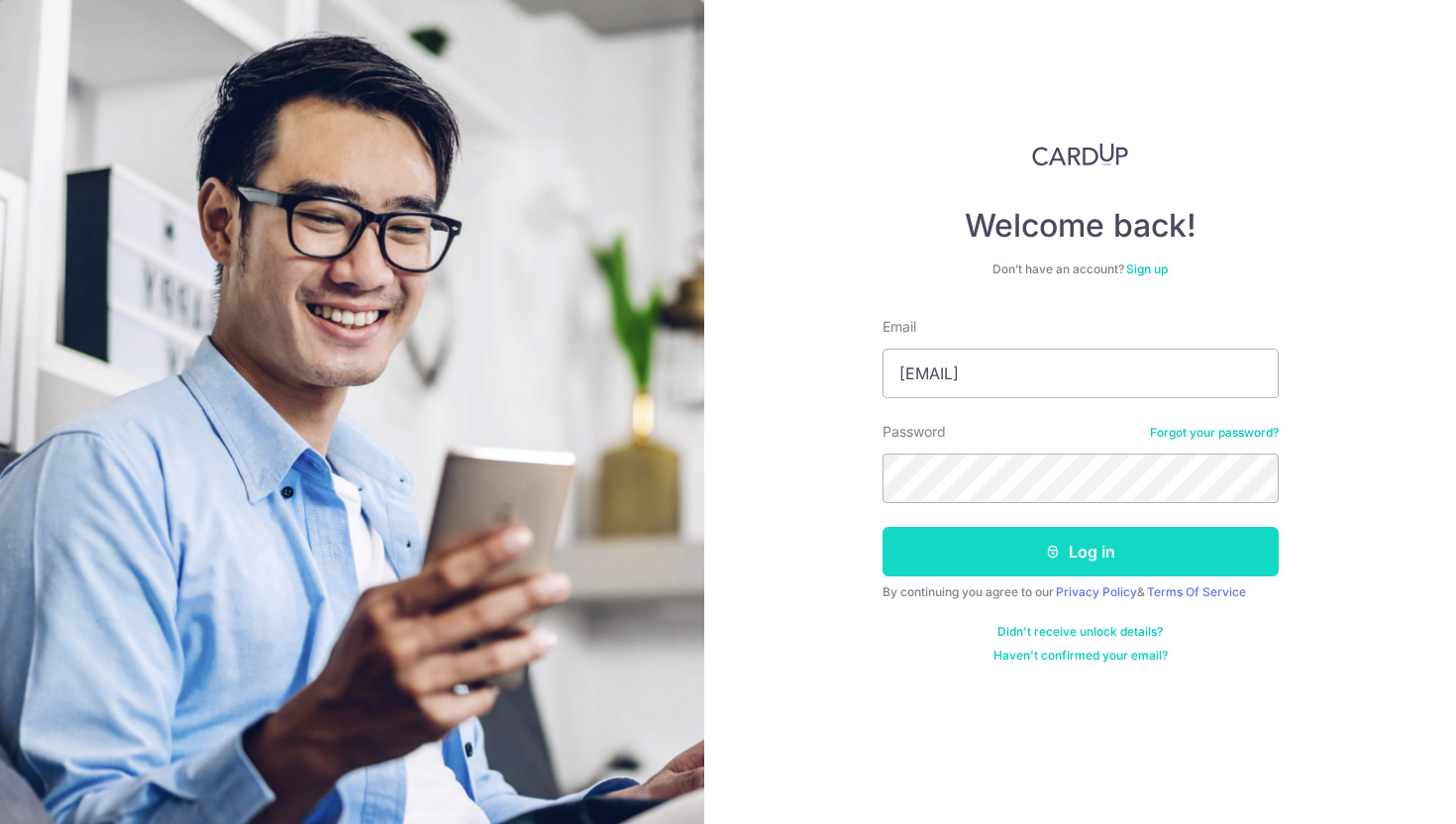 click on "Log in" at bounding box center (1081, 552) 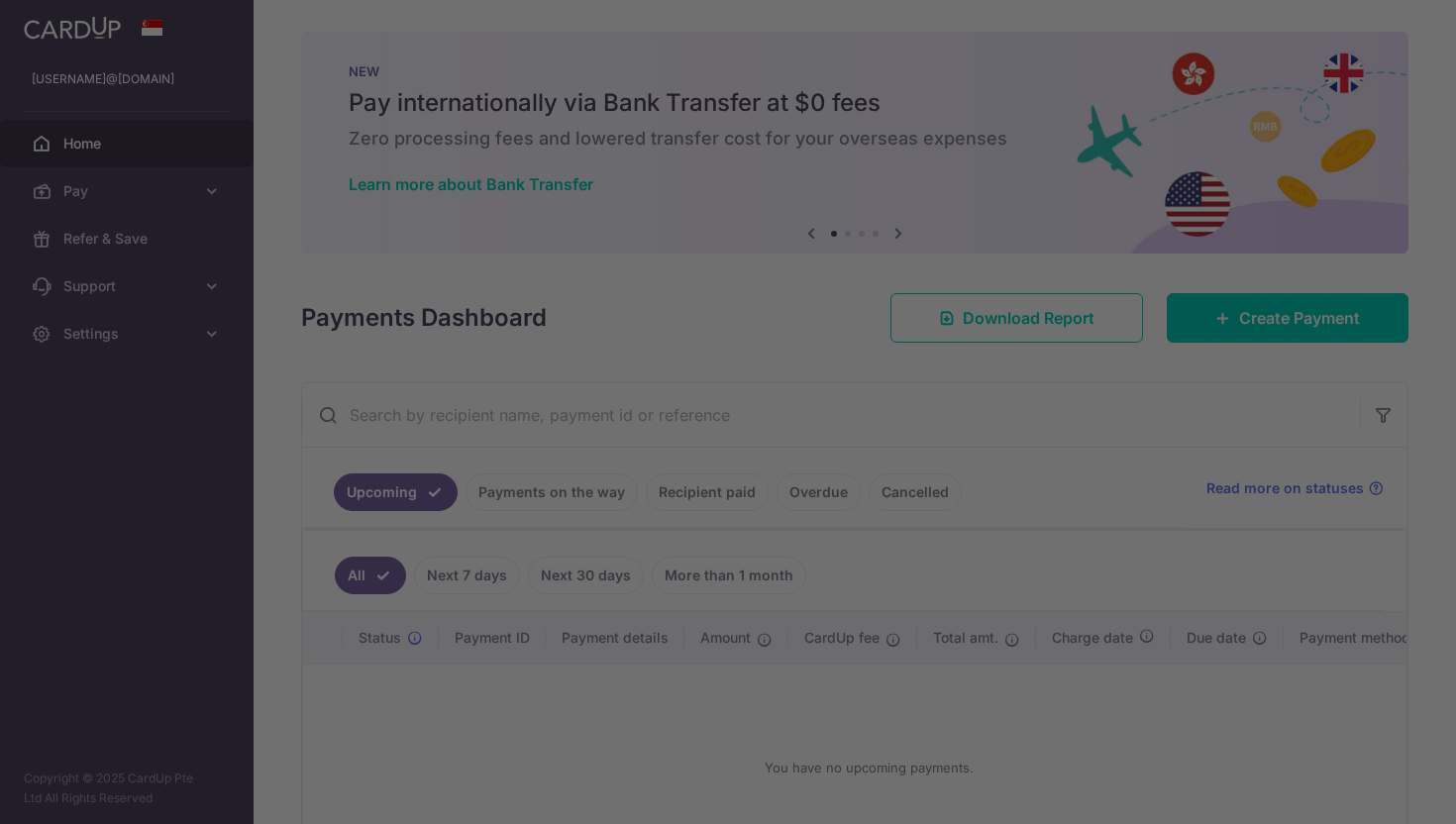 scroll, scrollTop: 0, scrollLeft: 0, axis: both 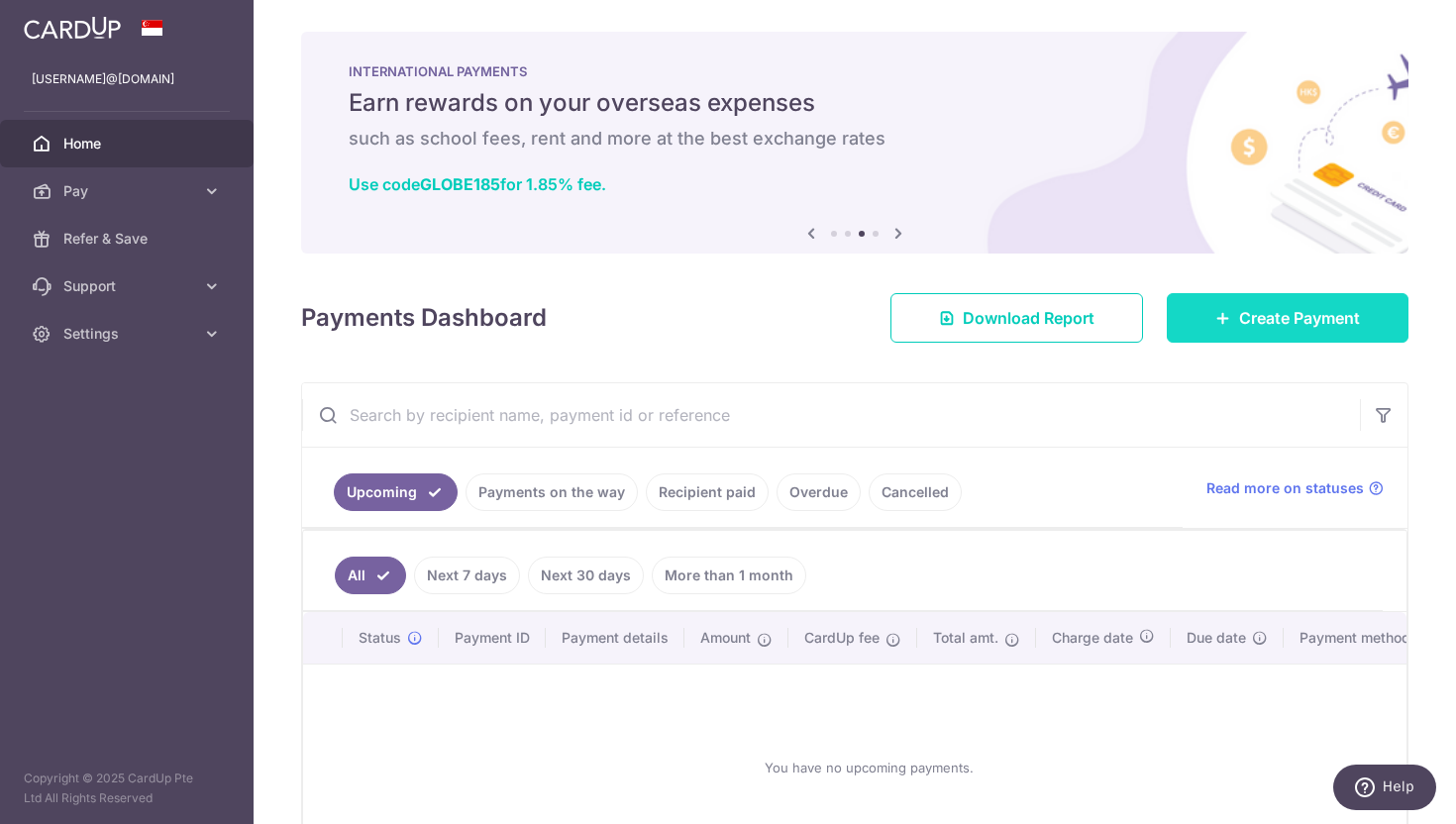 click on "Create Payment" at bounding box center [1300, 318] 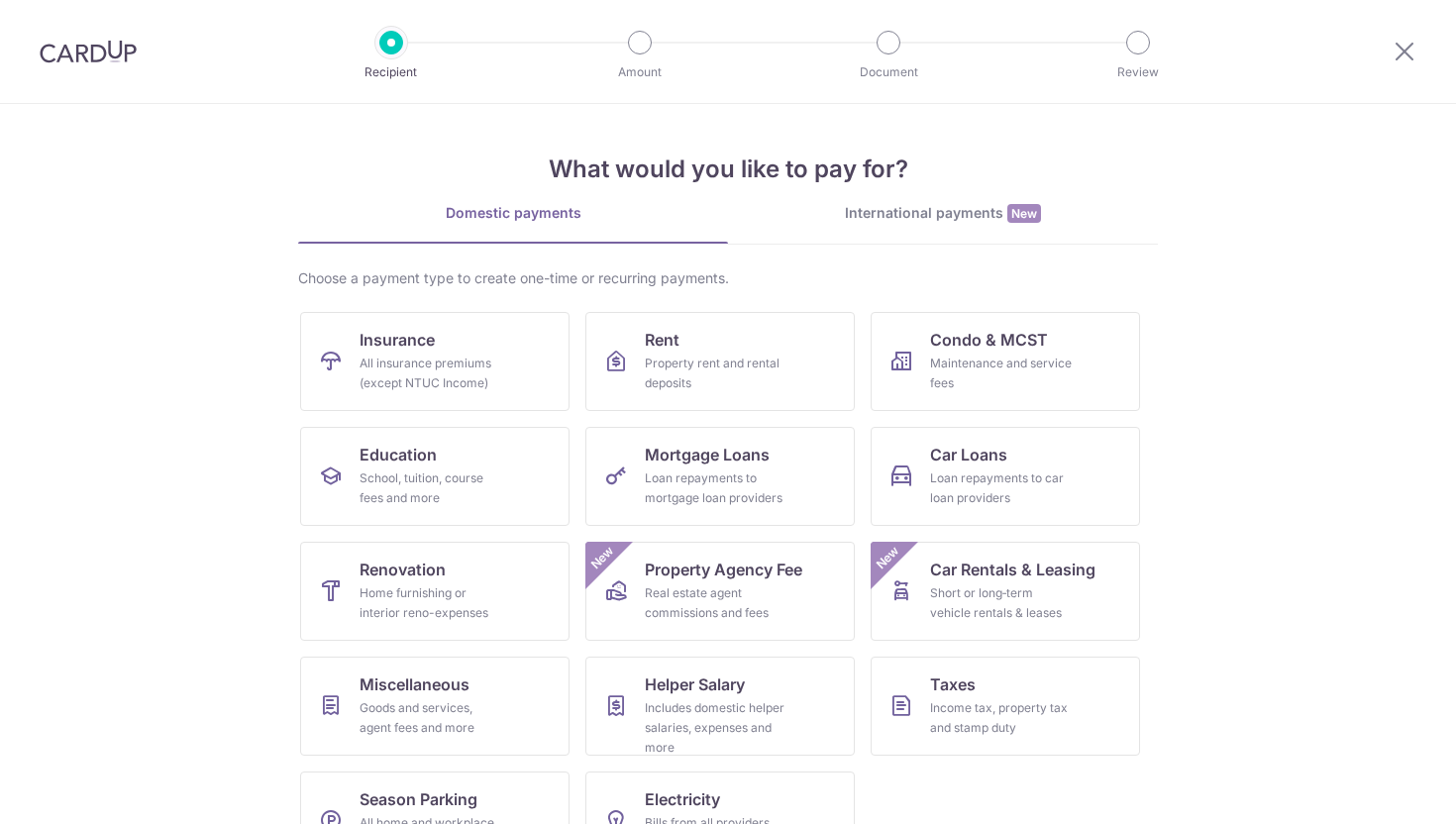 scroll, scrollTop: 0, scrollLeft: 0, axis: both 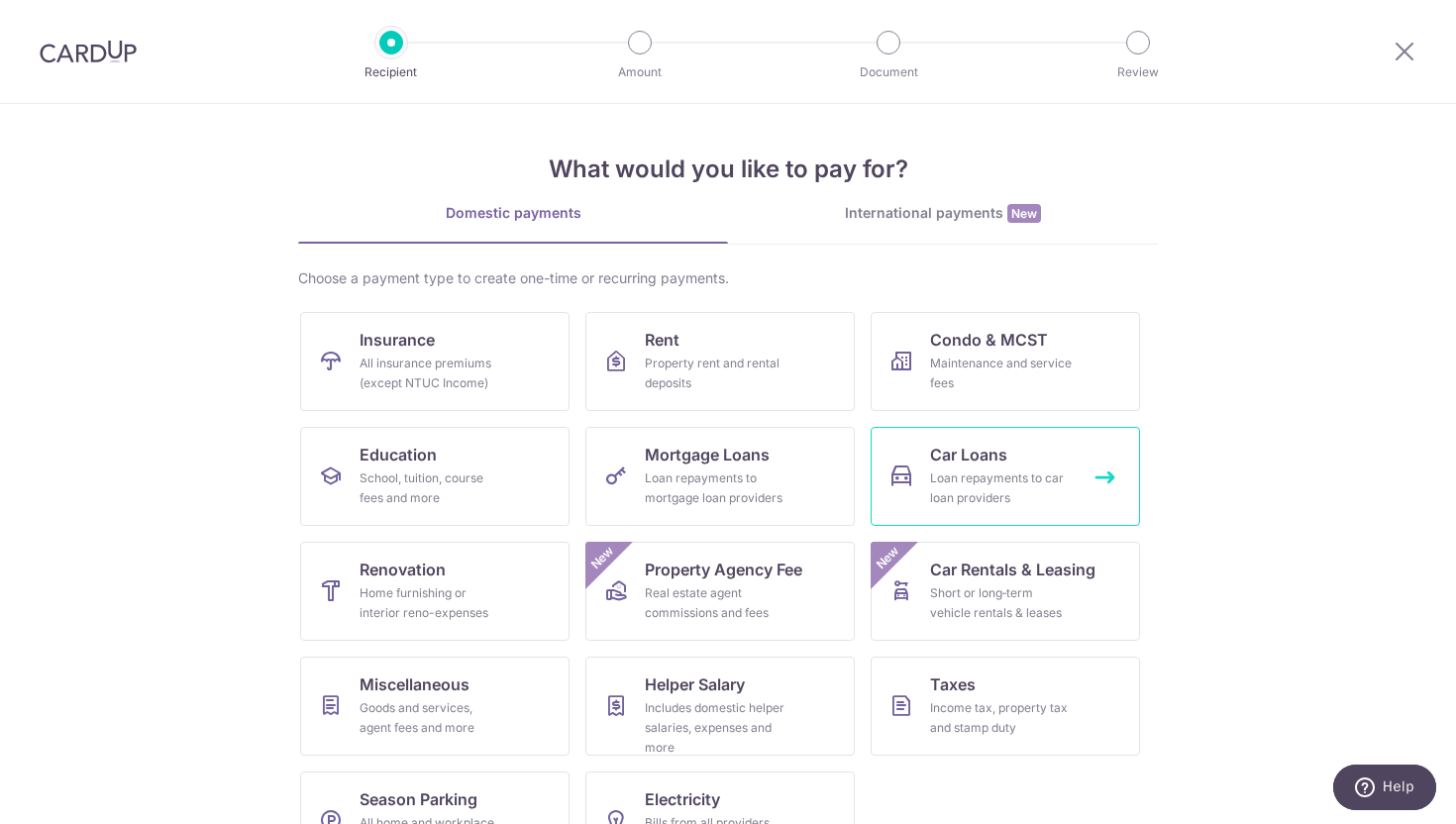 click on "Loan repayments to car loan providers" at bounding box center (1001, 488) 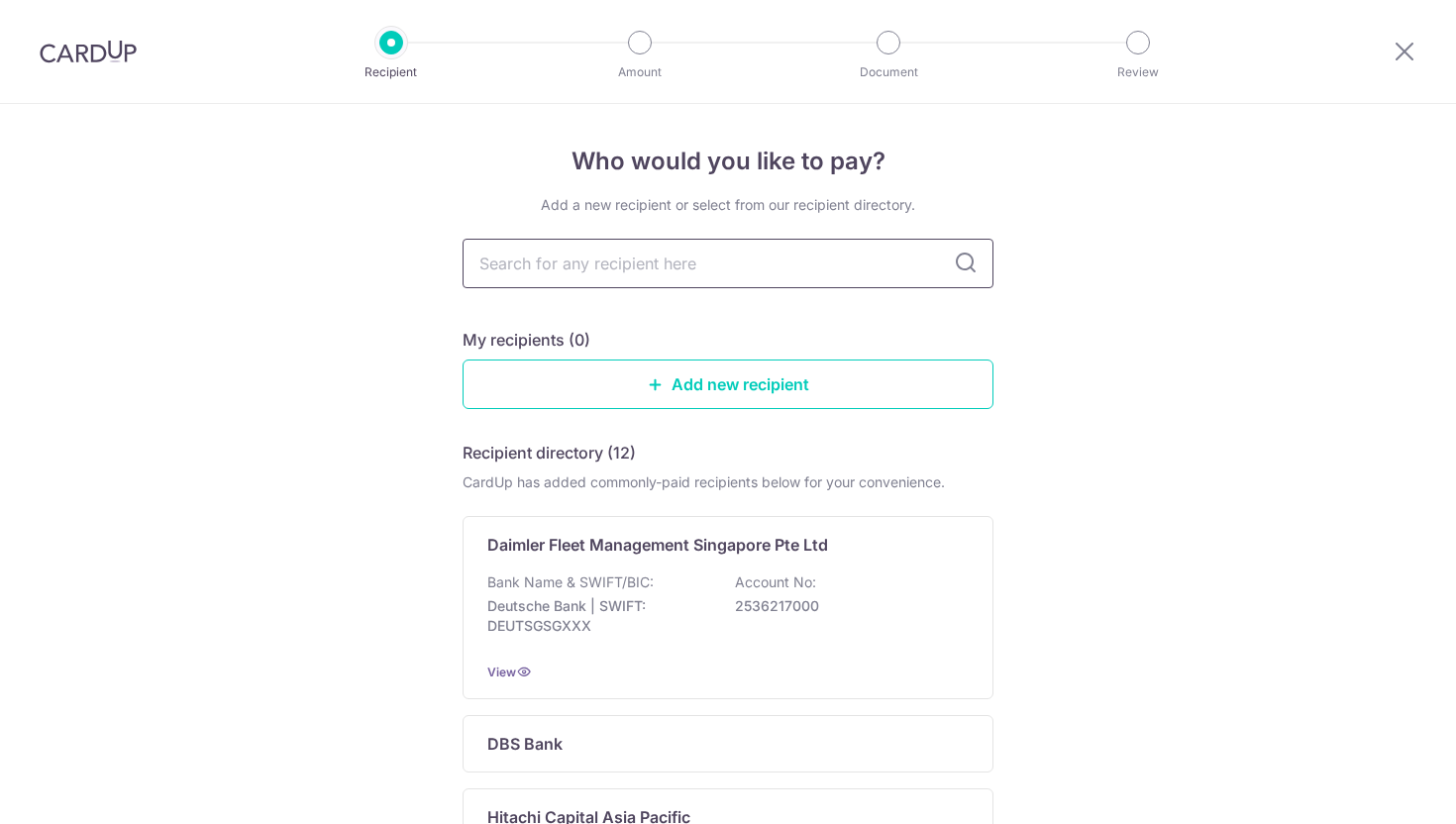 scroll, scrollTop: 0, scrollLeft: 0, axis: both 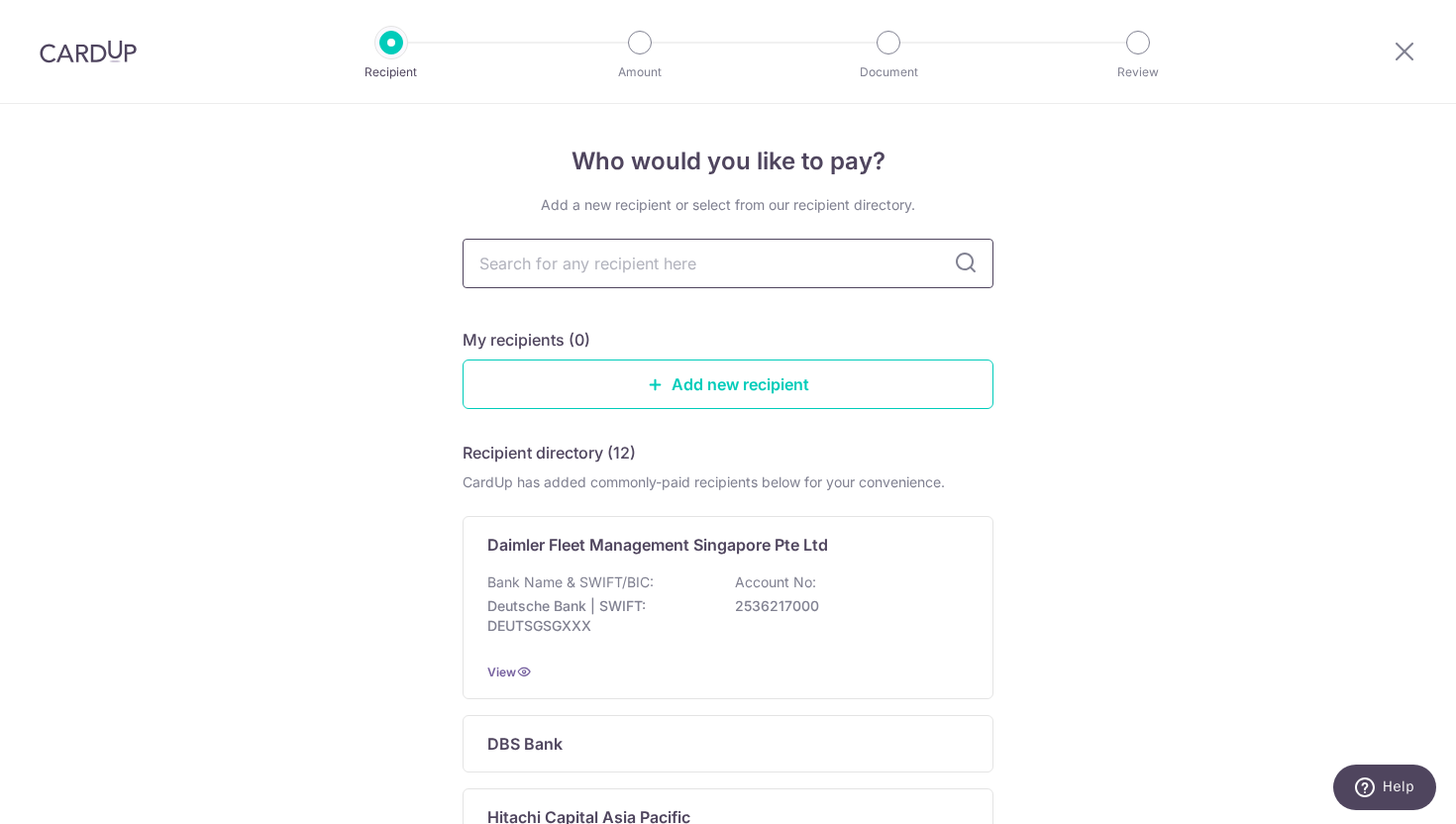 click at bounding box center (728, 263) 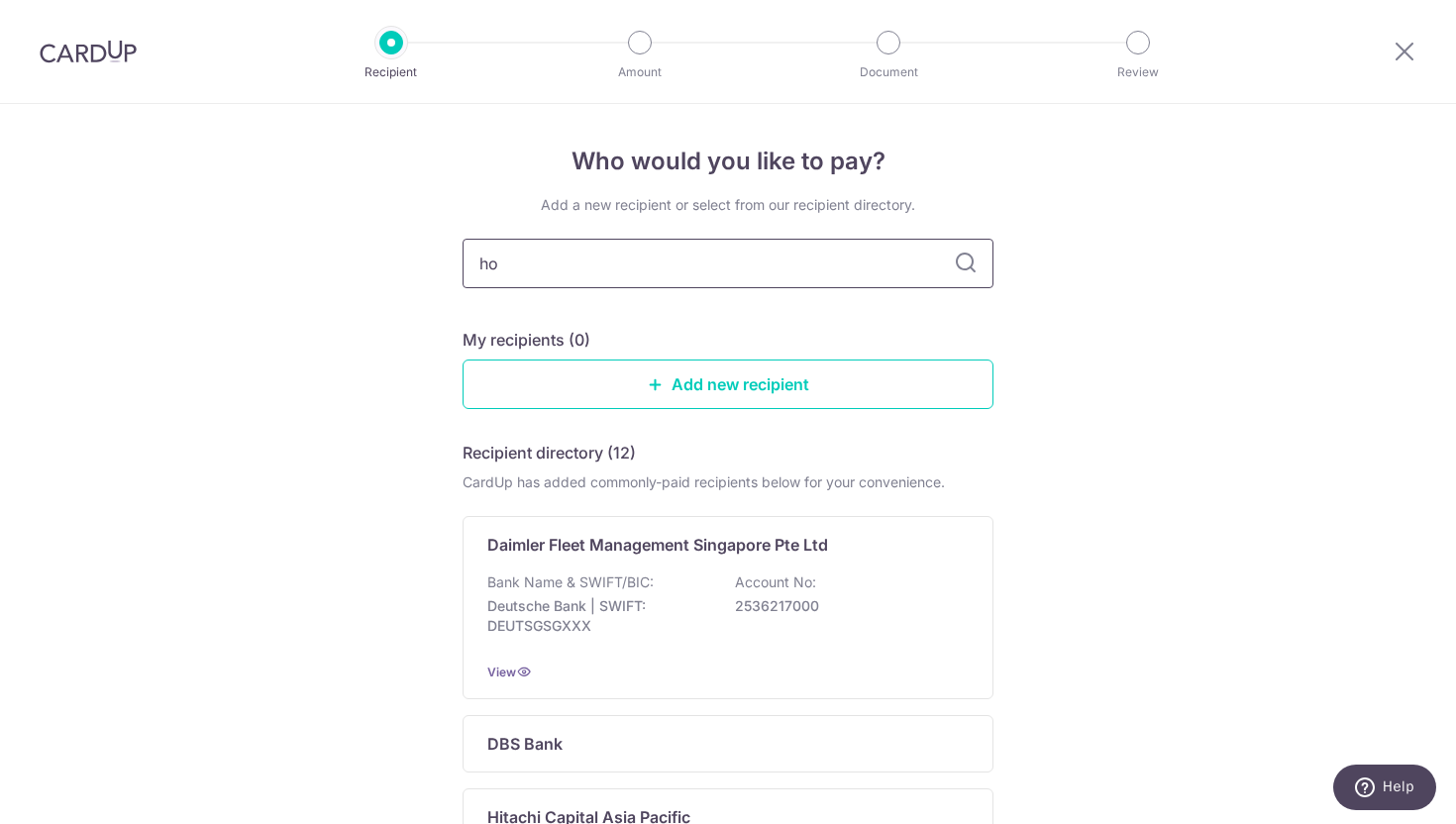 type on "hon" 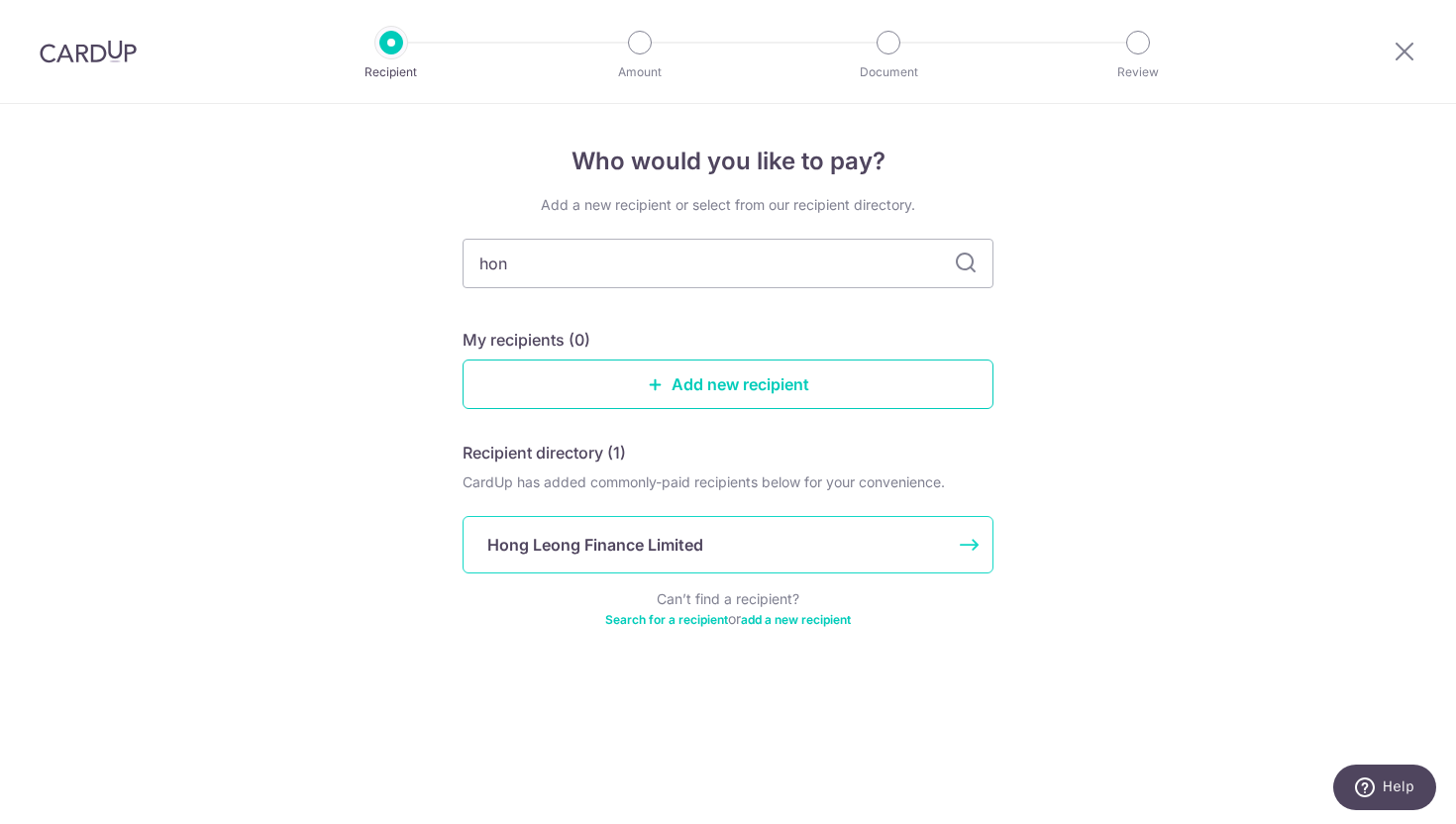 click on "Hong Leong Finance Limited" at bounding box center [595, 545] 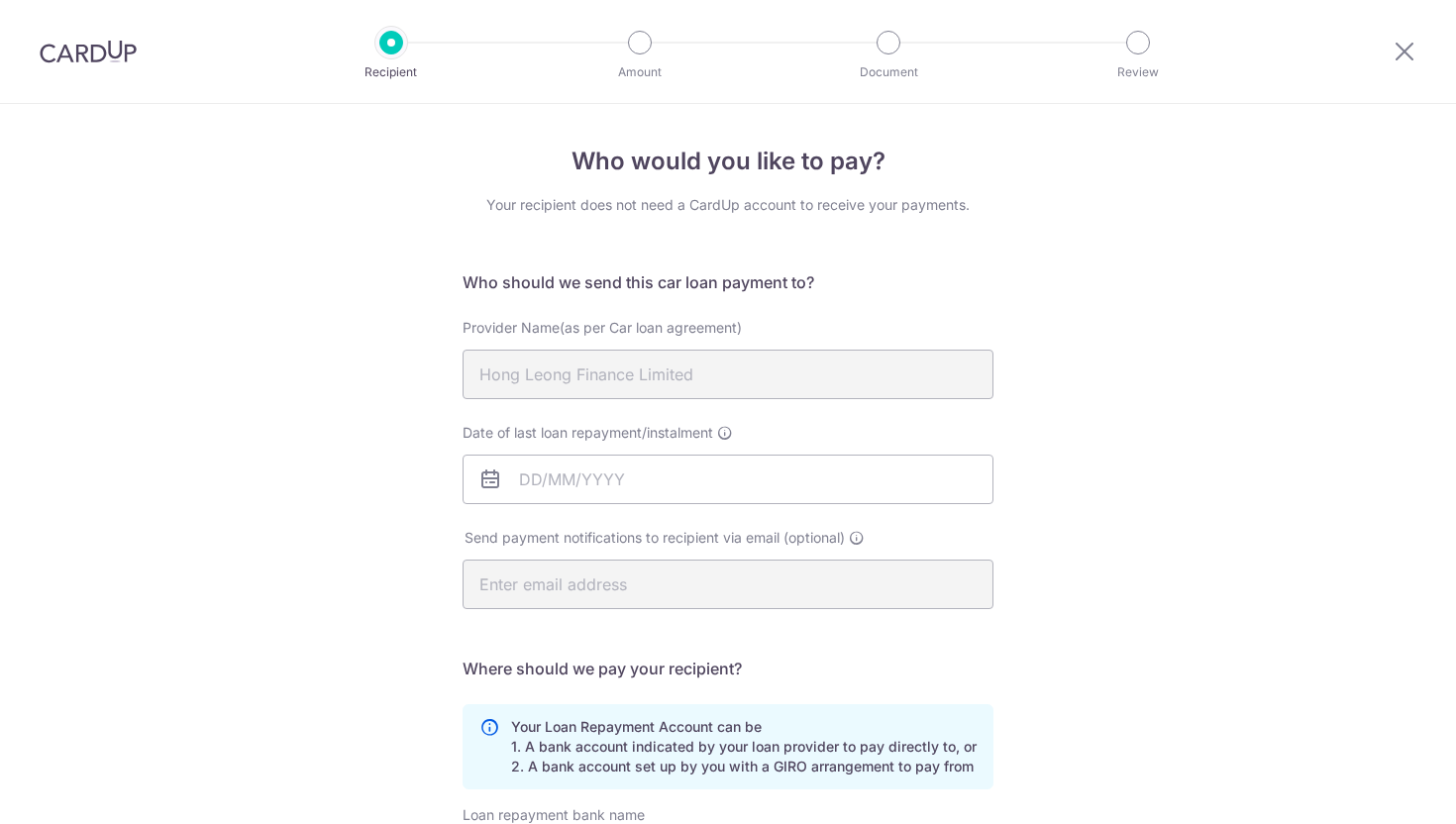 scroll, scrollTop: 0, scrollLeft: 0, axis: both 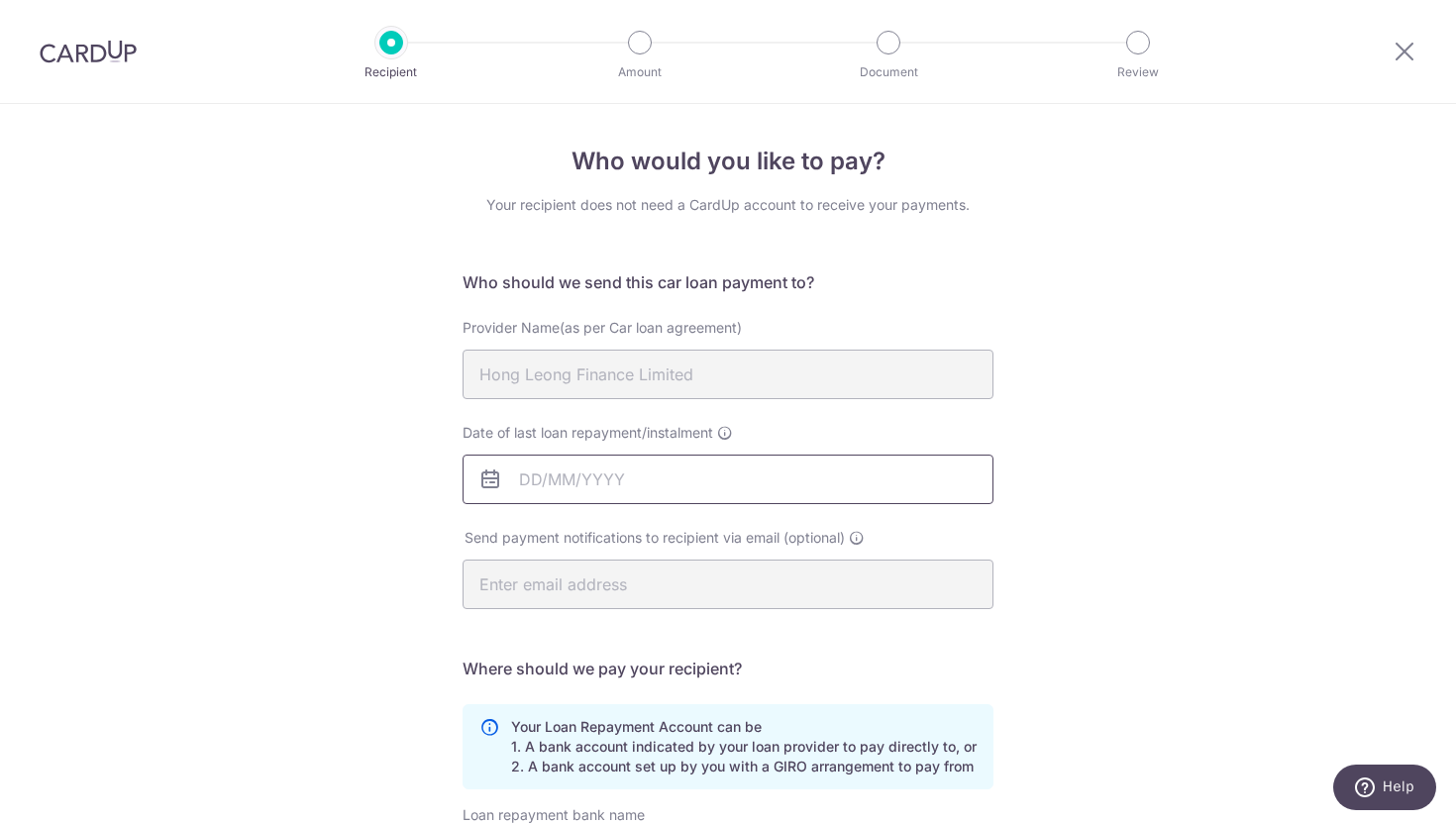 click on "Date of last loan repayment/instalment" at bounding box center [728, 479] 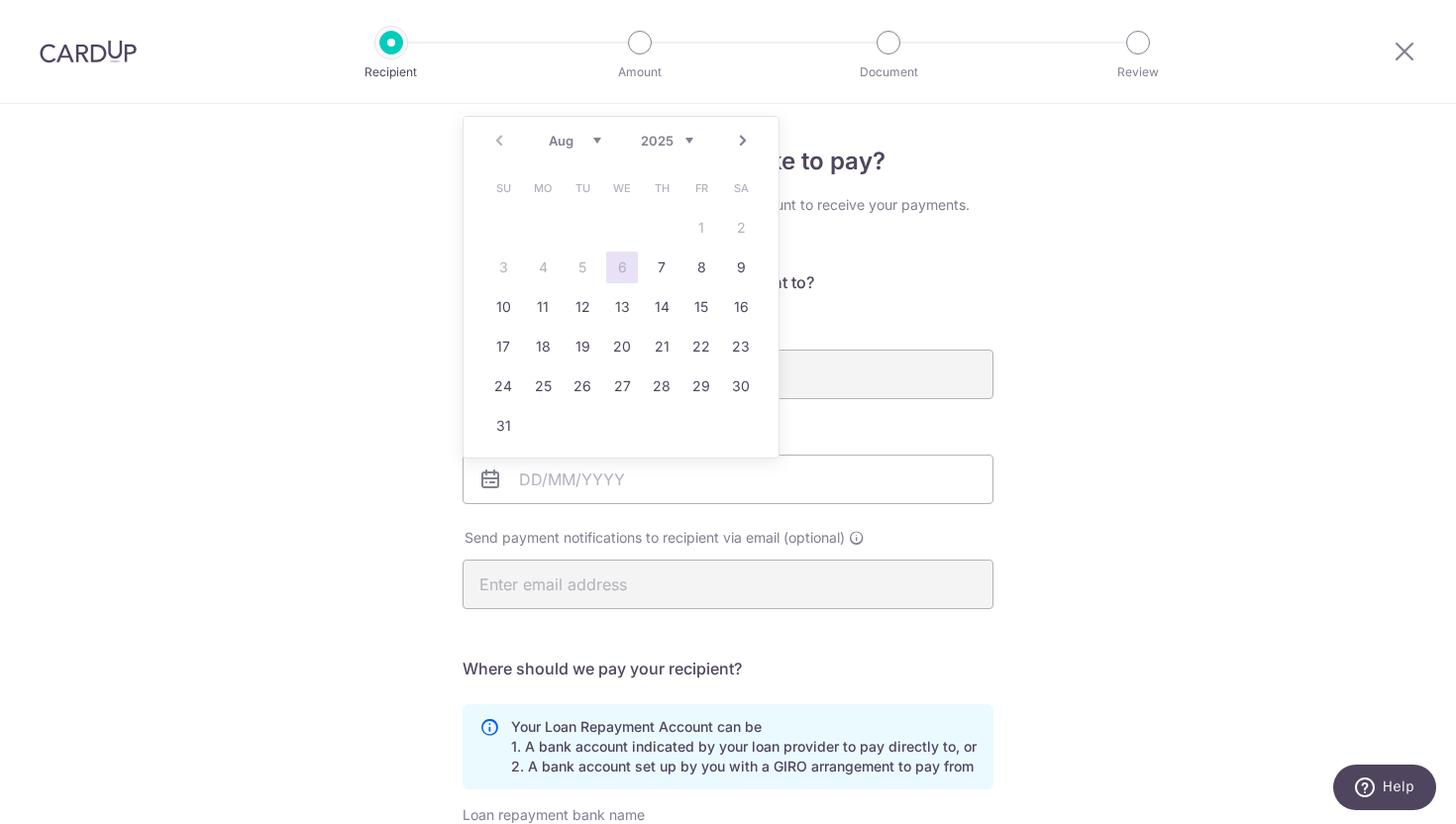 click on "Prev Next Aug Sep Oct Nov Dec 2025 2026 2027 2028 2029 2030 2031 2032 2033 2034 2035" at bounding box center (621, 141) 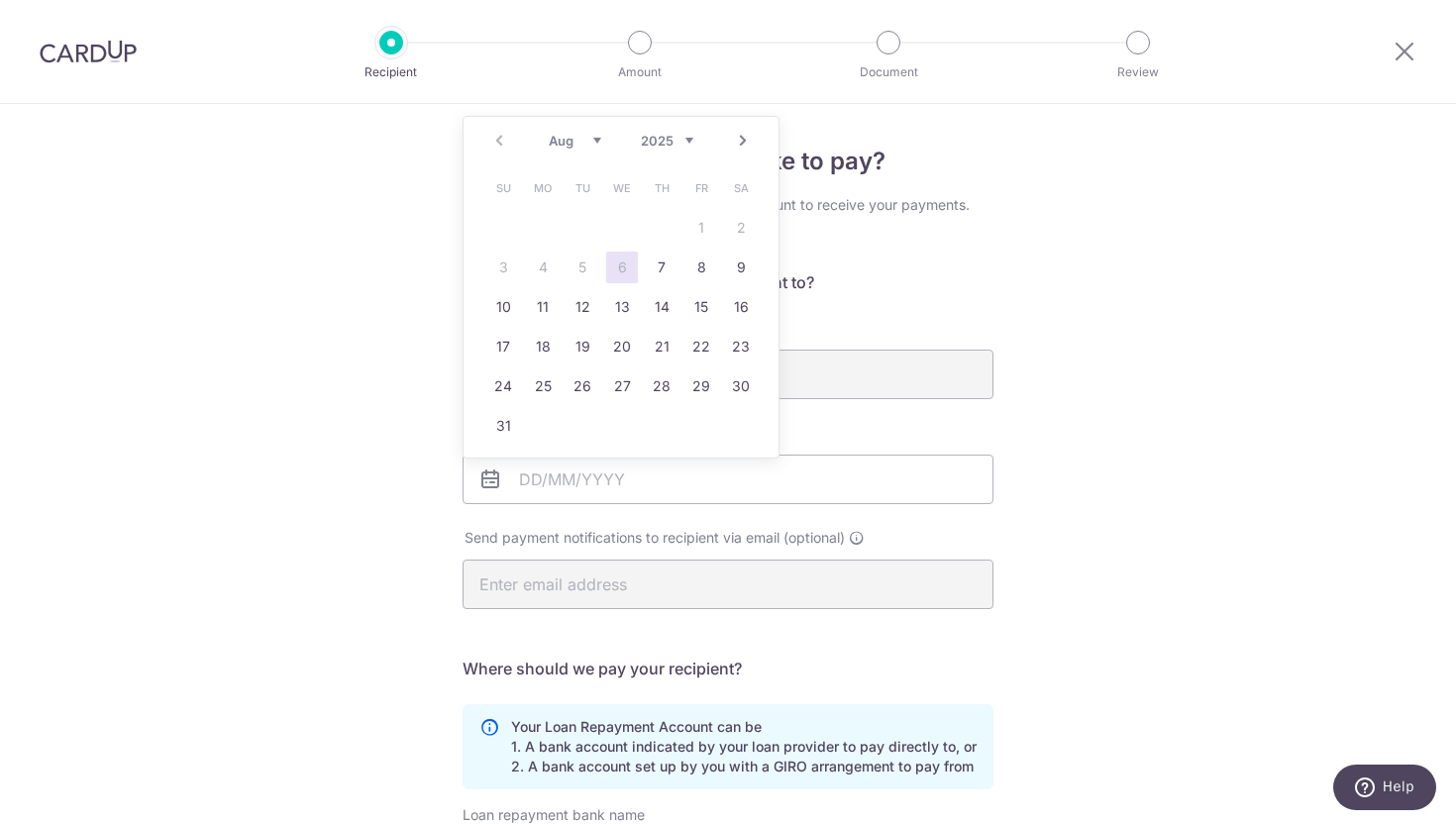 click on "Aug Sep Oct Nov Dec" at bounding box center (574, 141) 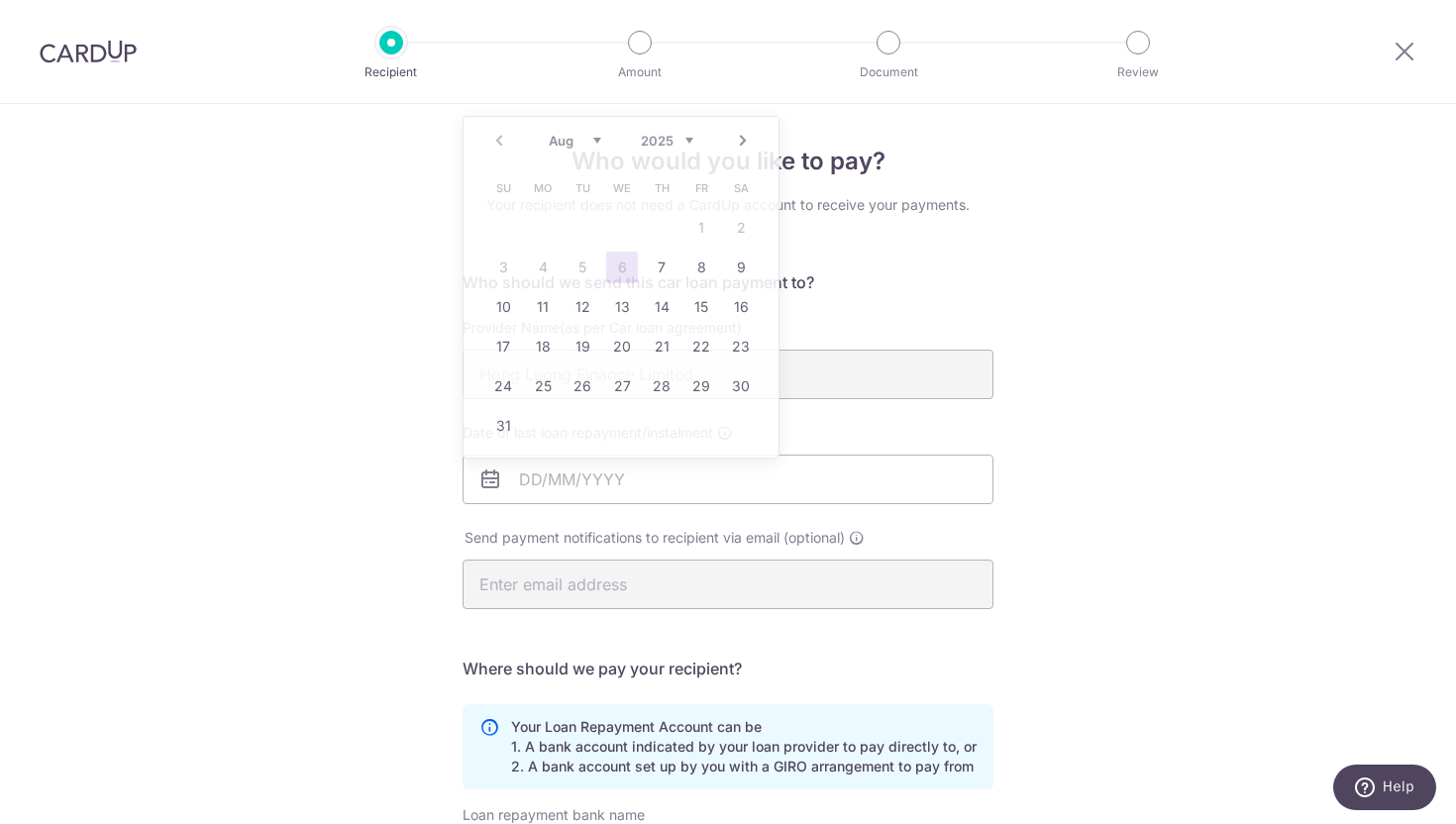click on "Who would you like to pay?
Your recipient does not need a CardUp account to receive your payments.
Who should we send this car loan payment to?
Provider Name(as per Car loan agreement)
[COMPANY]
Date of last loan repayment/instalment
Send payment notifications to recipient via email (optional)
Translation missing: en.no key" at bounding box center (728, 648) 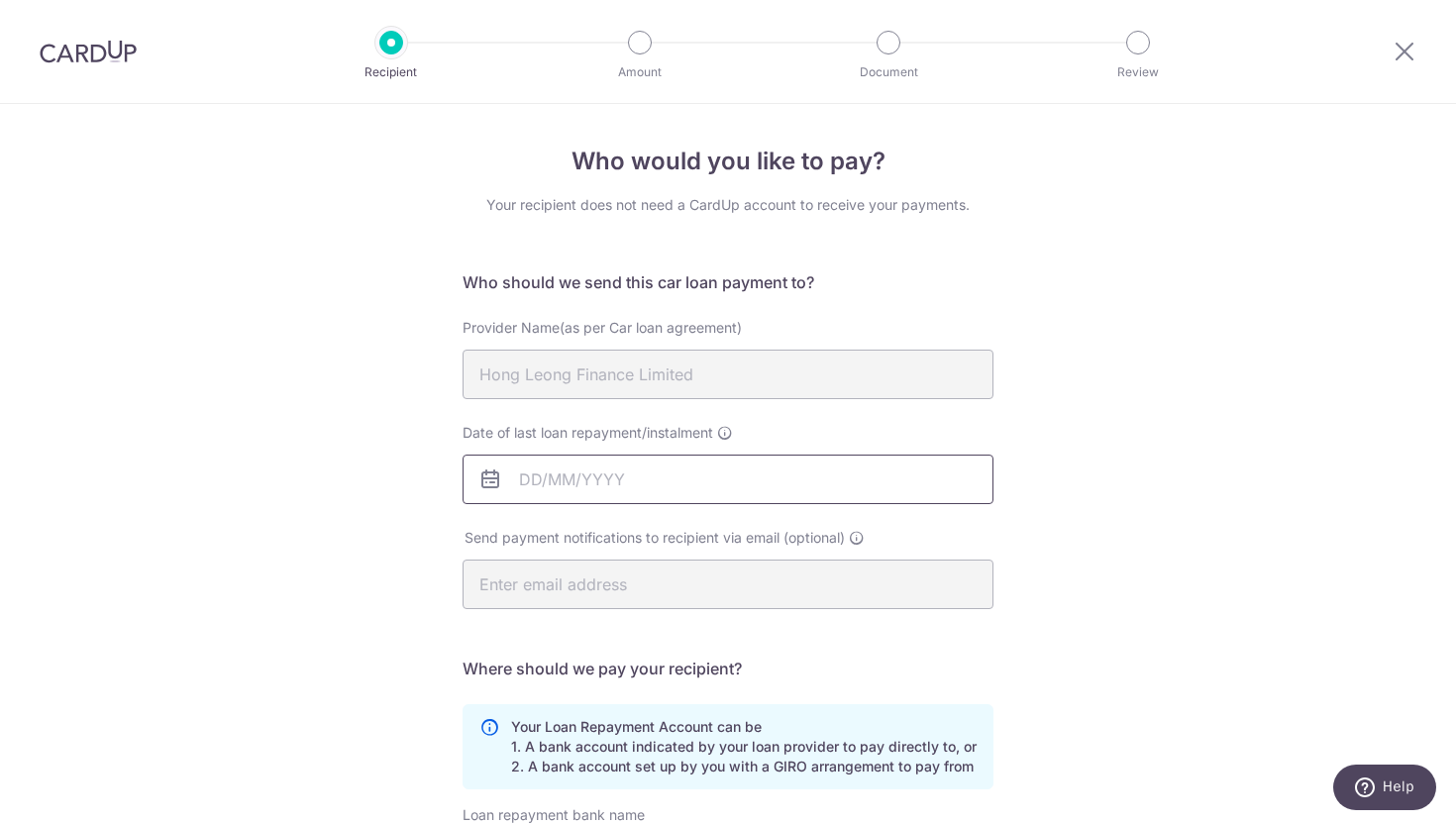 click on "Date of last loan repayment/instalment" at bounding box center [728, 479] 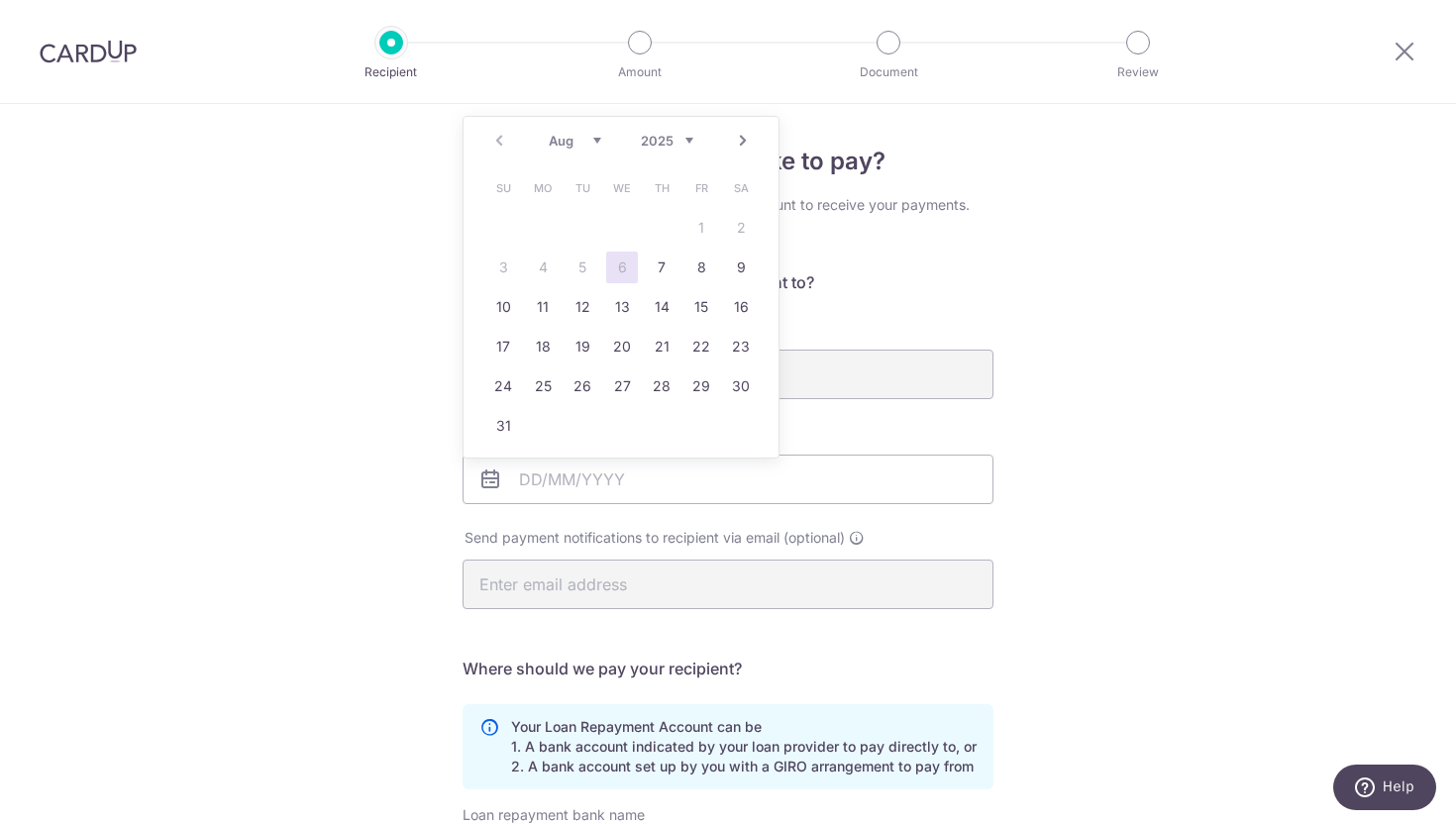 click on "Aug Sep Oct Nov Dec" at bounding box center [574, 141] 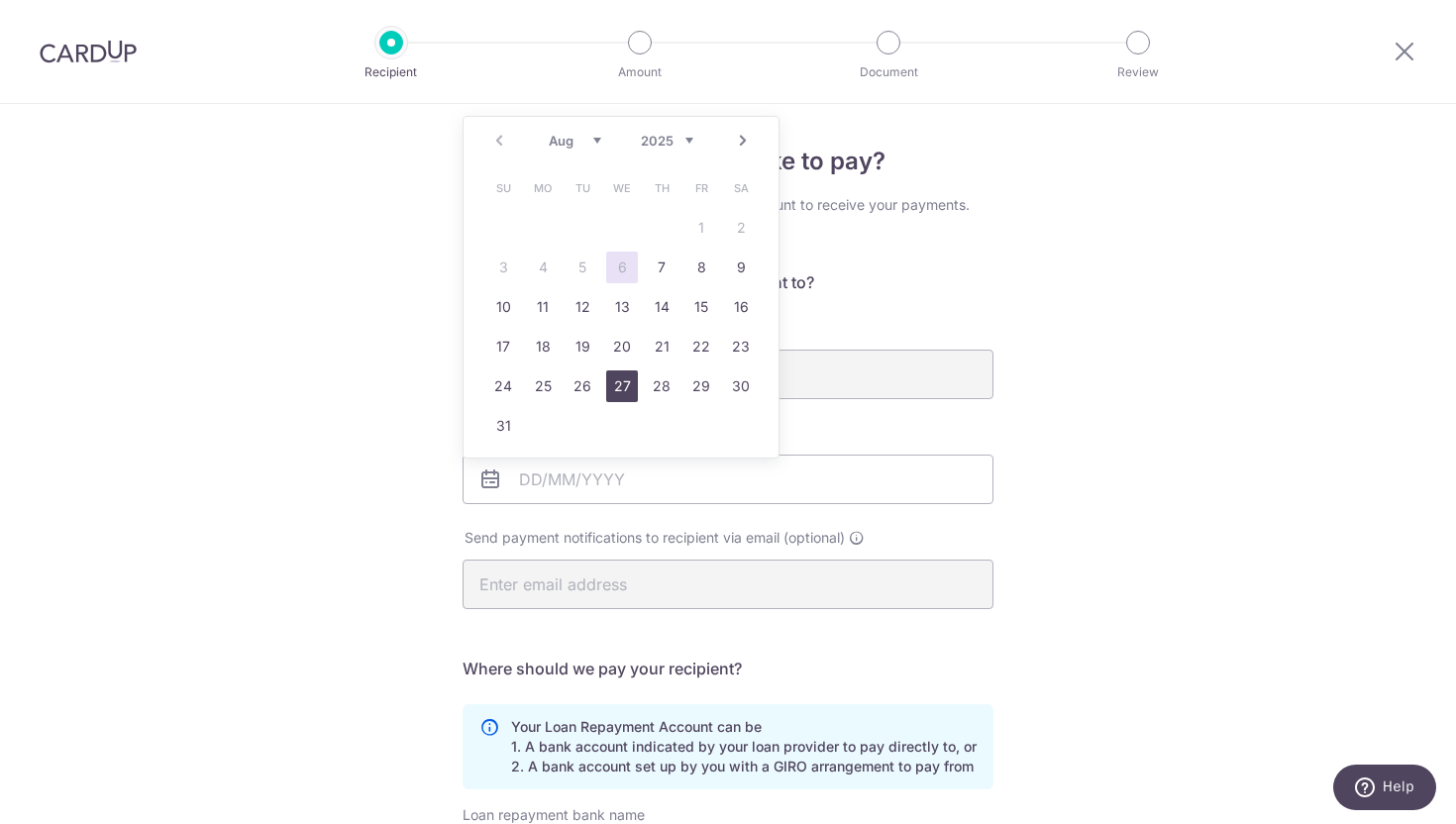 click on "27" at bounding box center [622, 386] 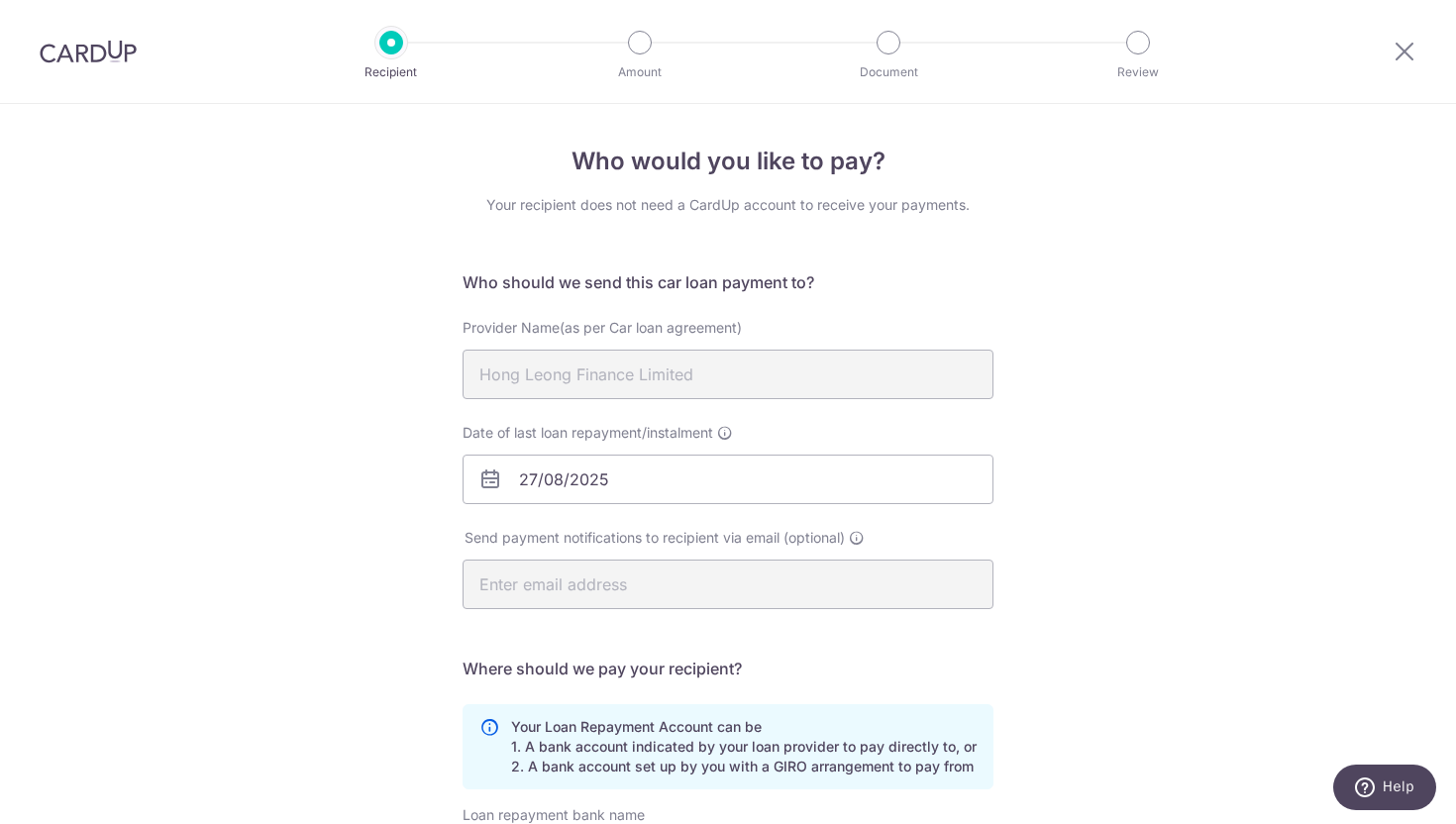 click on "Send payment notifications to recipient via email (optional)" at bounding box center (728, 568) 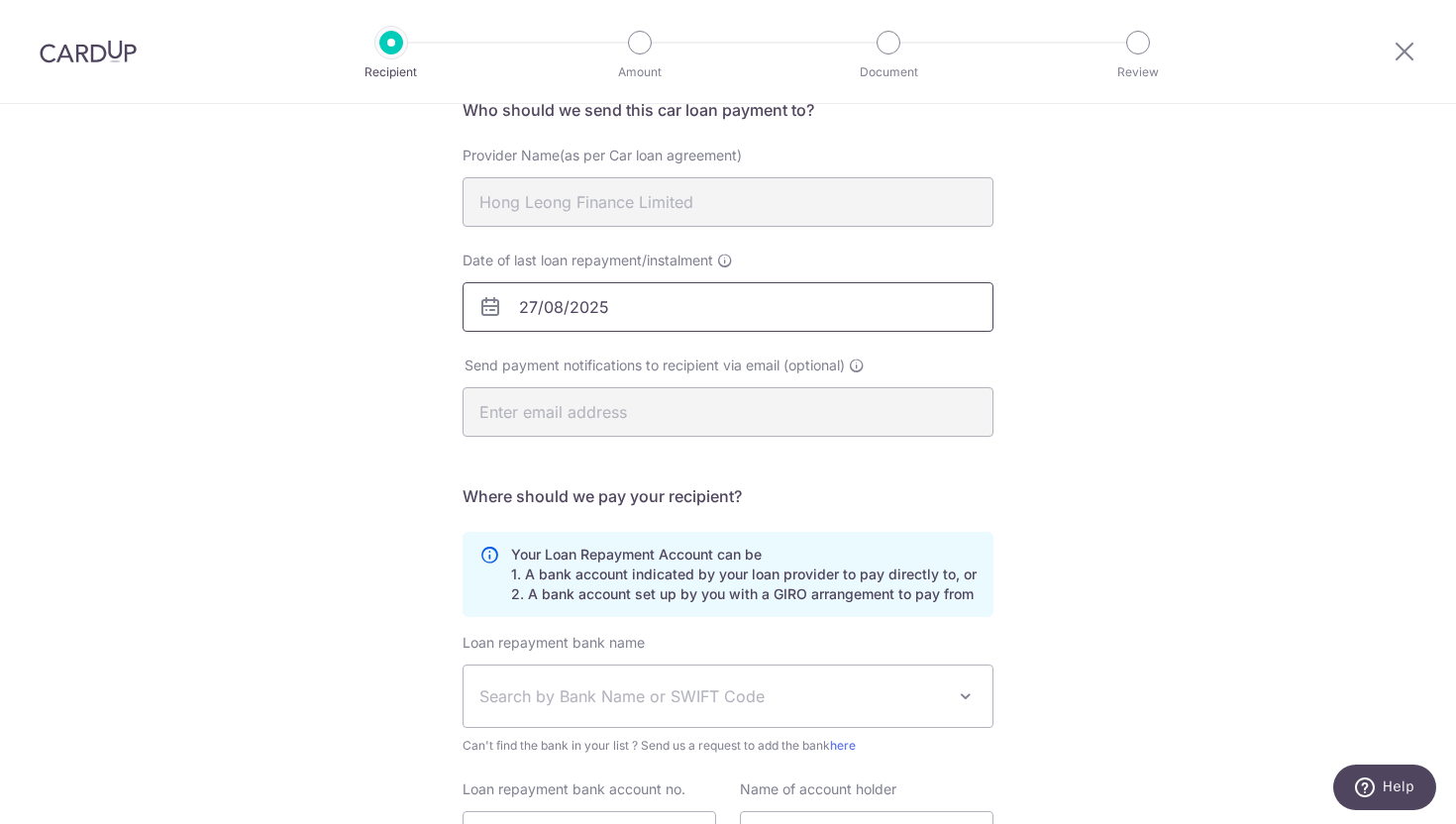scroll, scrollTop: 318, scrollLeft: 0, axis: vertical 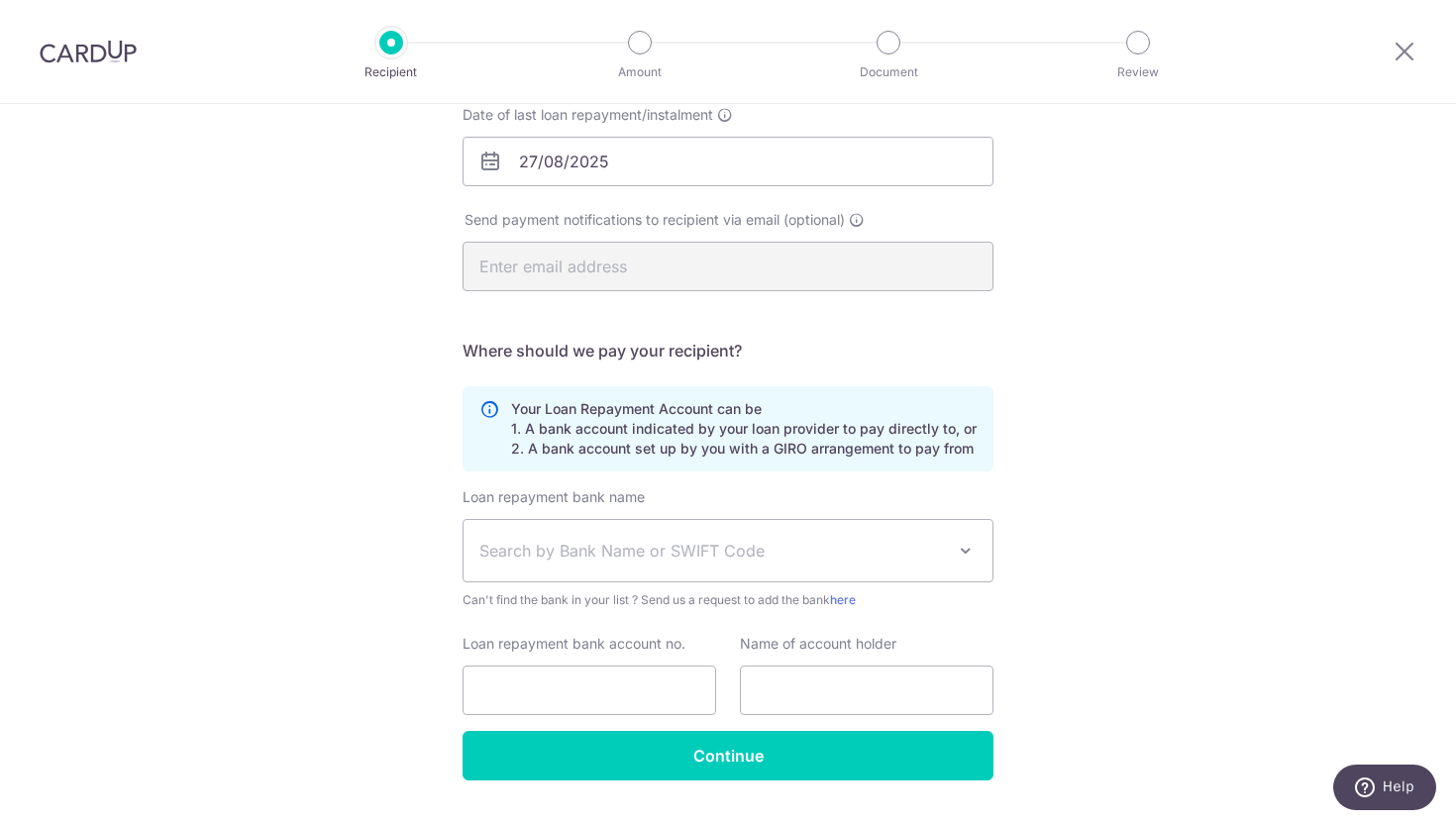 click on "Search by Bank Name or SWIFT Code" at bounding box center [728, 551] 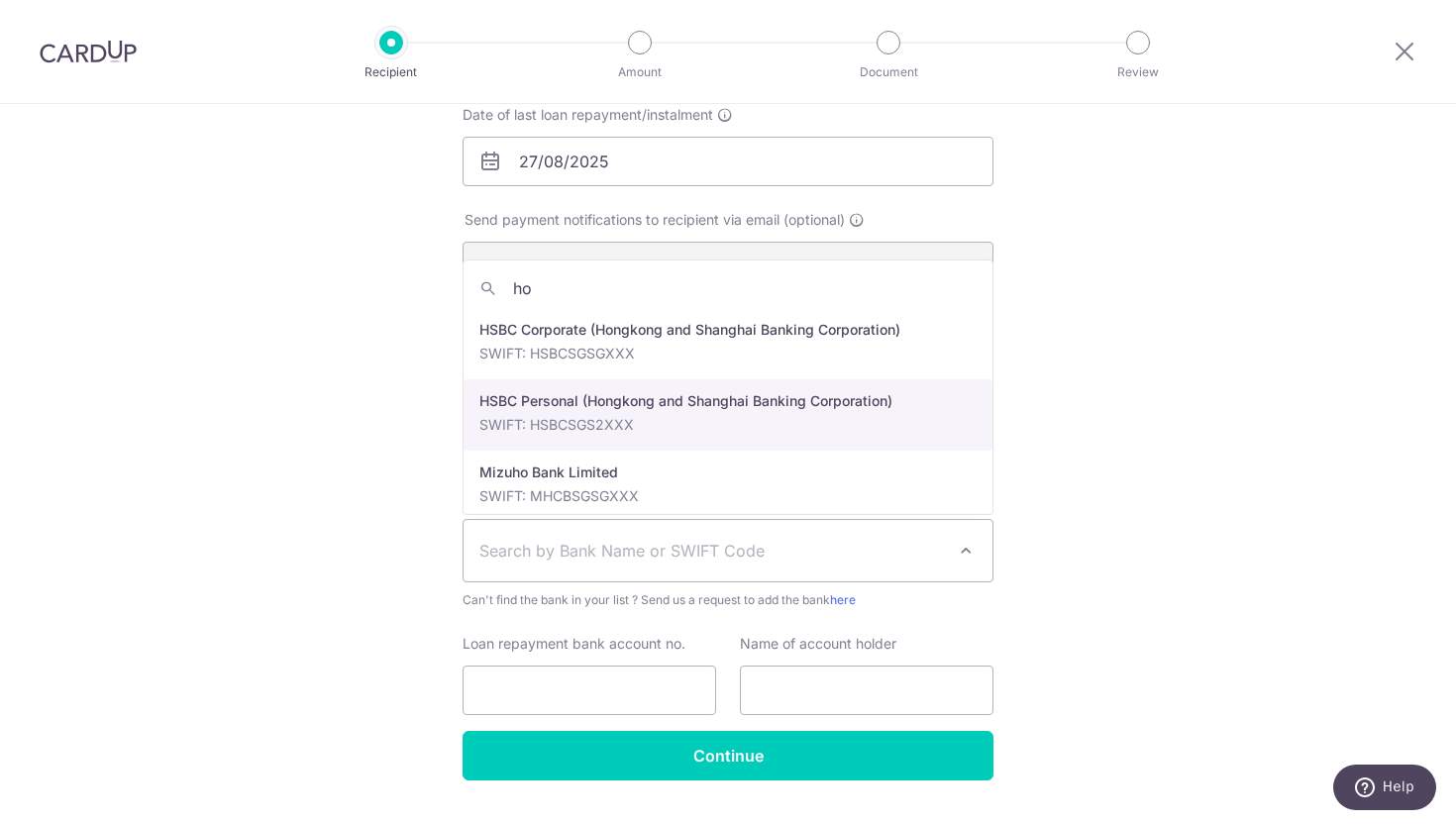 type on "h" 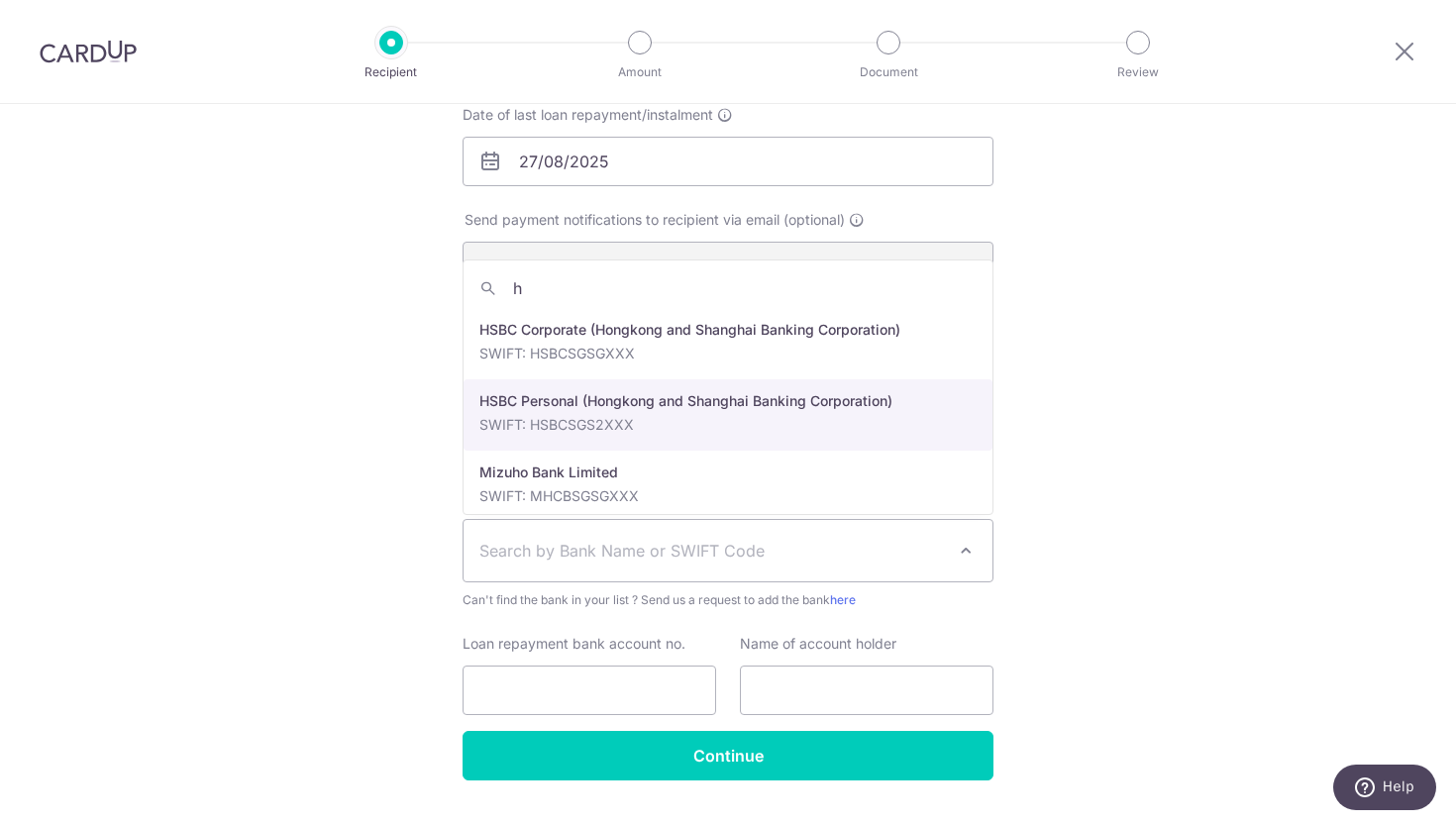 type 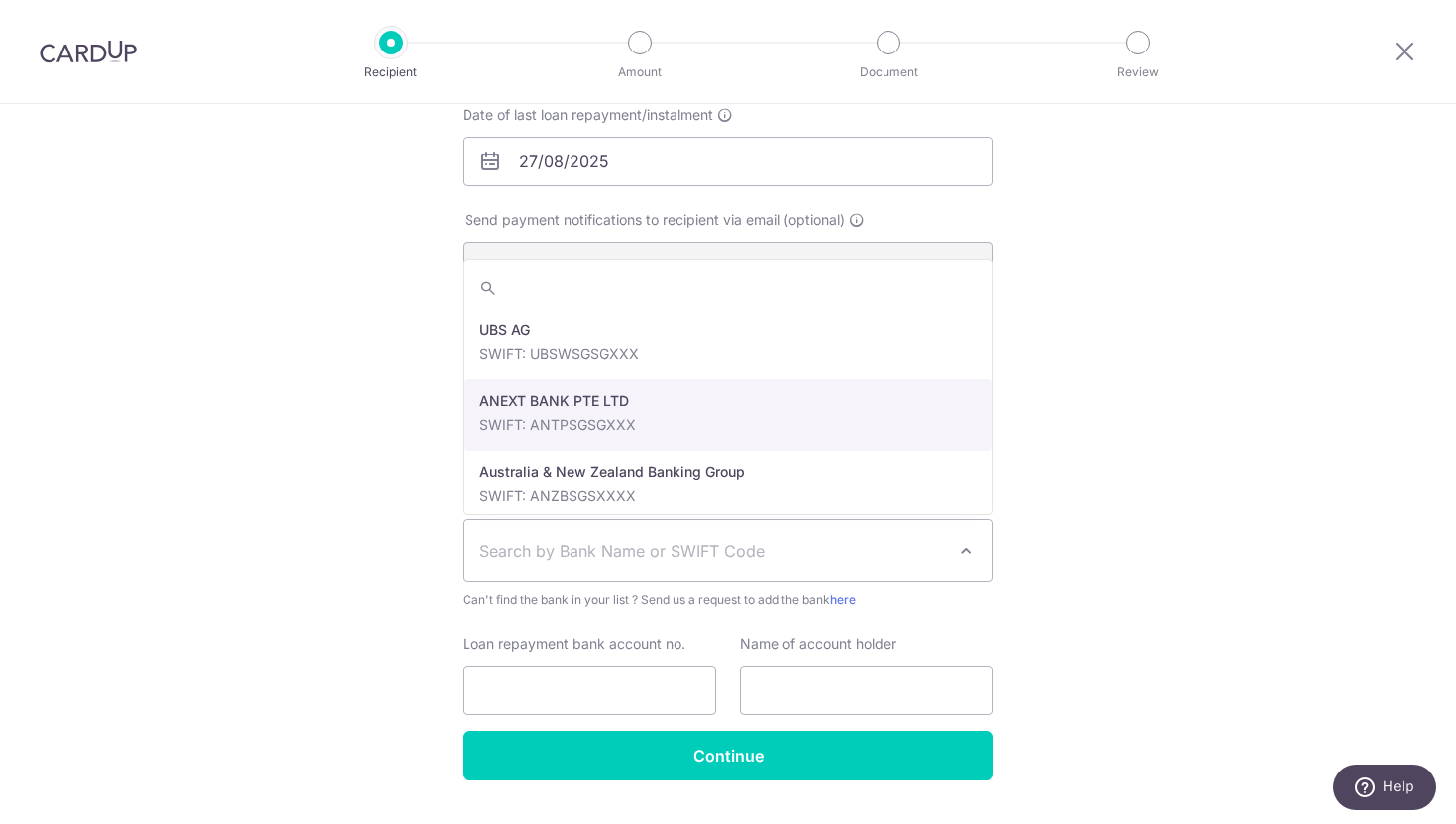 click on "Who would you like to pay?
Your recipient does not need a CardUp account to receive your payments.
Who should we send this car loan payment to?
Provider Name(as per Car loan agreement)
[COMPANY]
Date of last loan repayment/instalment
[DATE]
Send payment notifications to recipient via email (optional)" at bounding box center [728, 330] 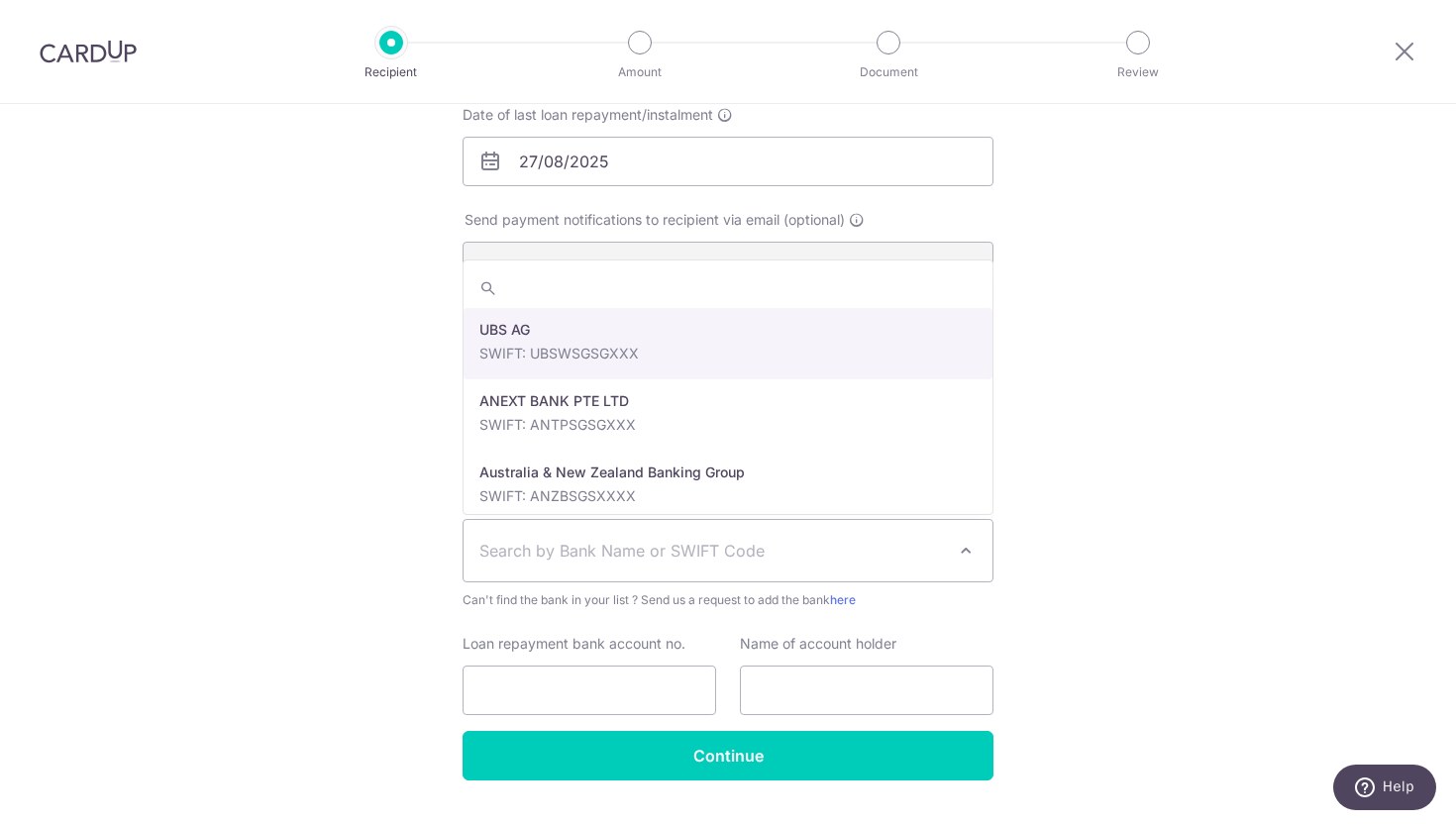 click on "Search by Bank Name or SWIFT Code" at bounding box center (712, 551) 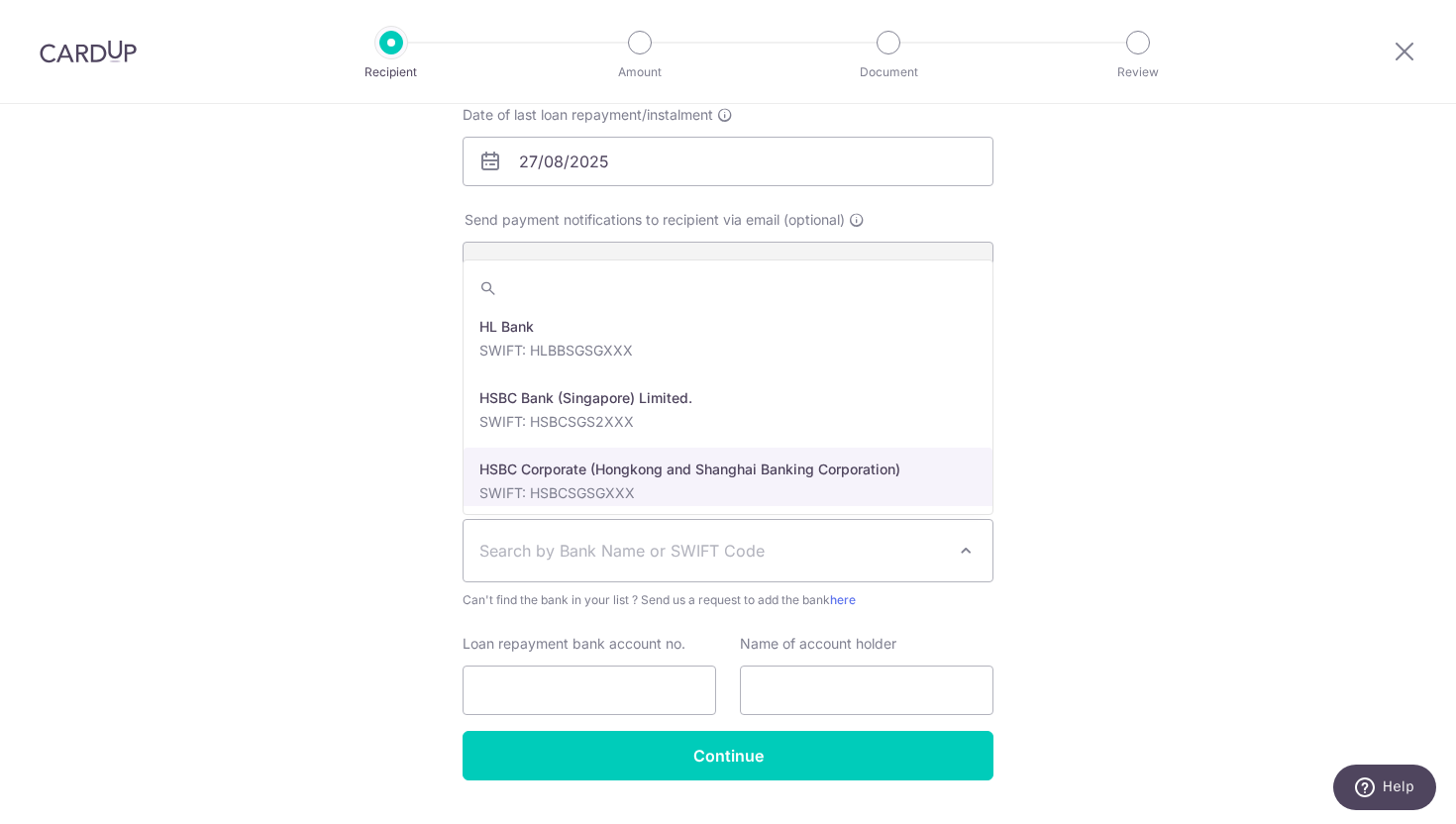 scroll, scrollTop: 1748, scrollLeft: 0, axis: vertical 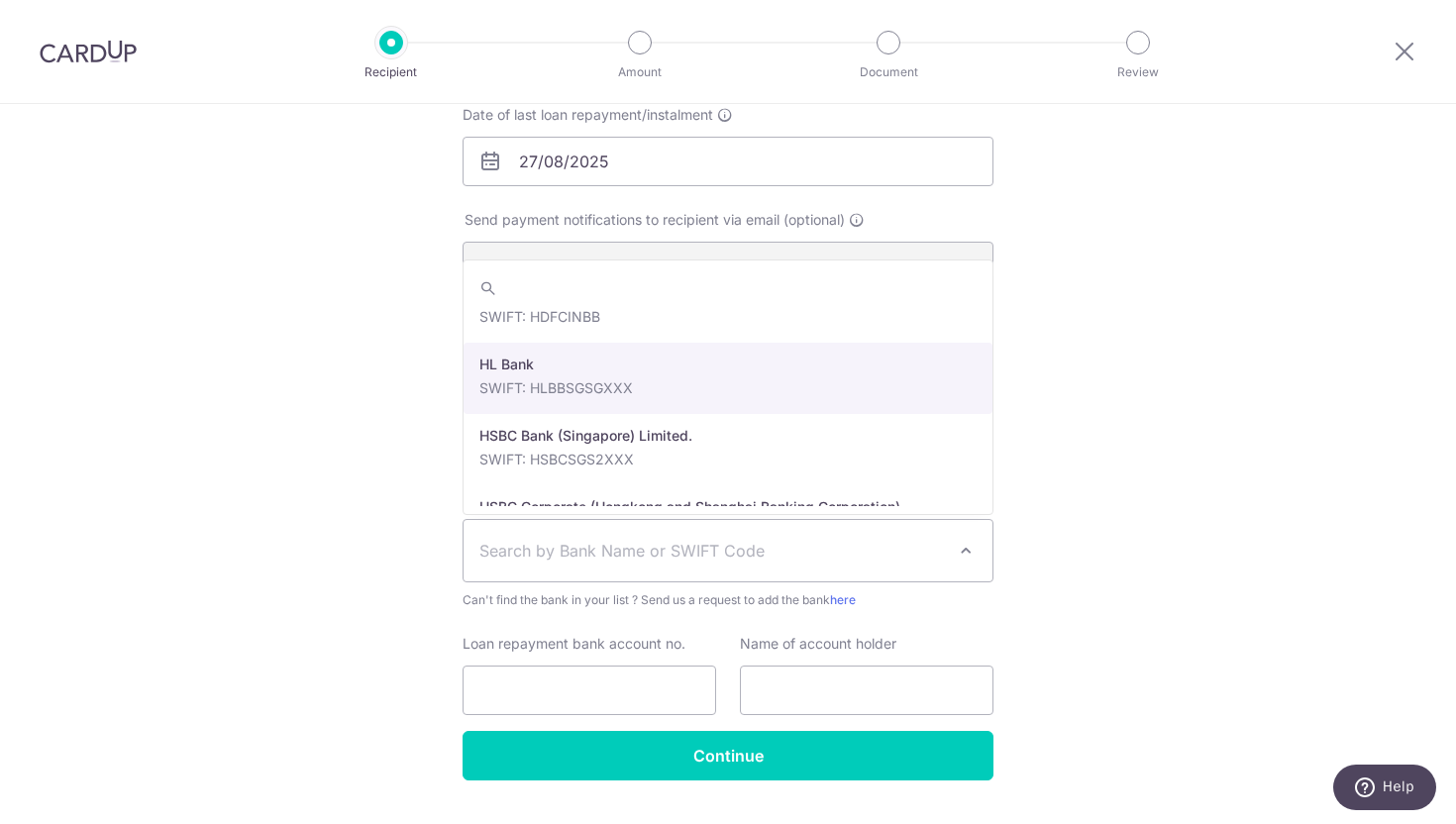 select on "23" 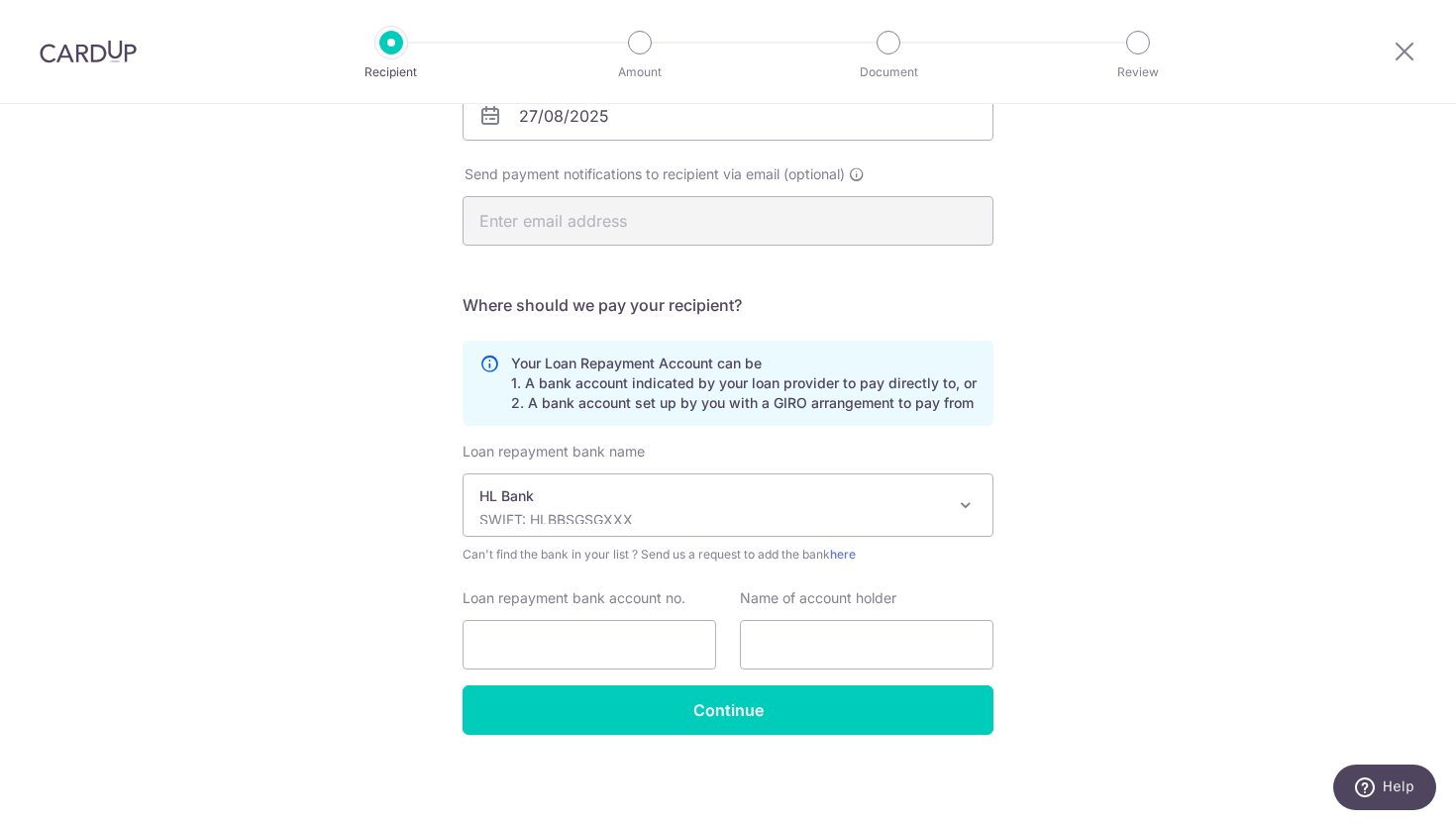 scroll, scrollTop: 362, scrollLeft: 0, axis: vertical 